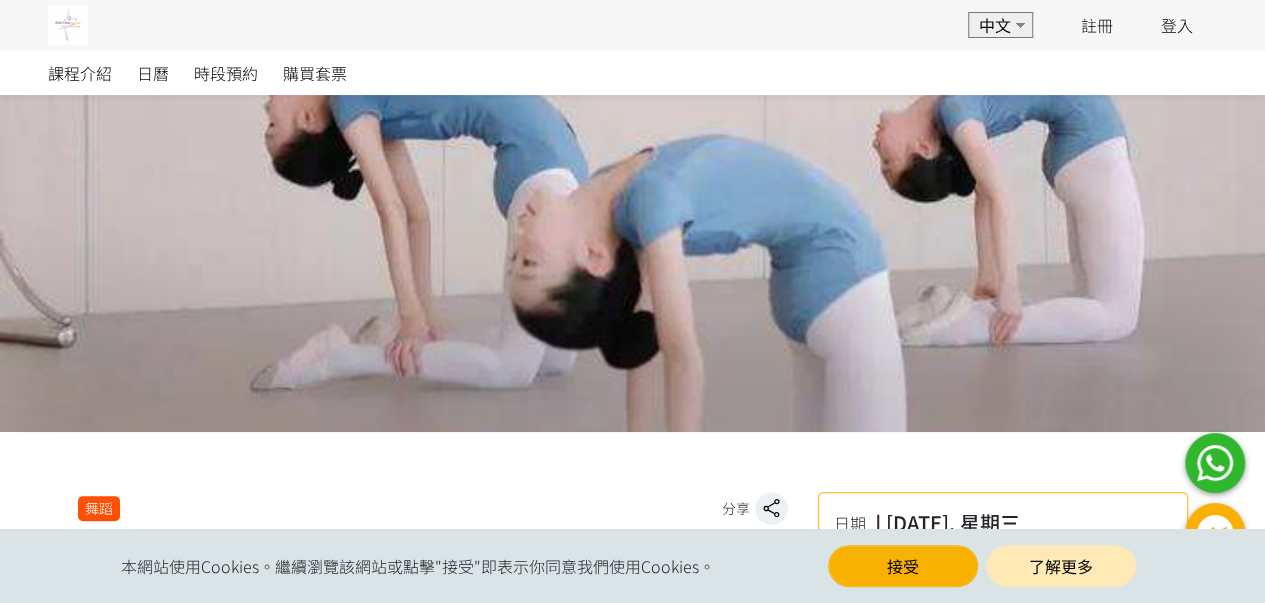 scroll, scrollTop: 0, scrollLeft: 0, axis: both 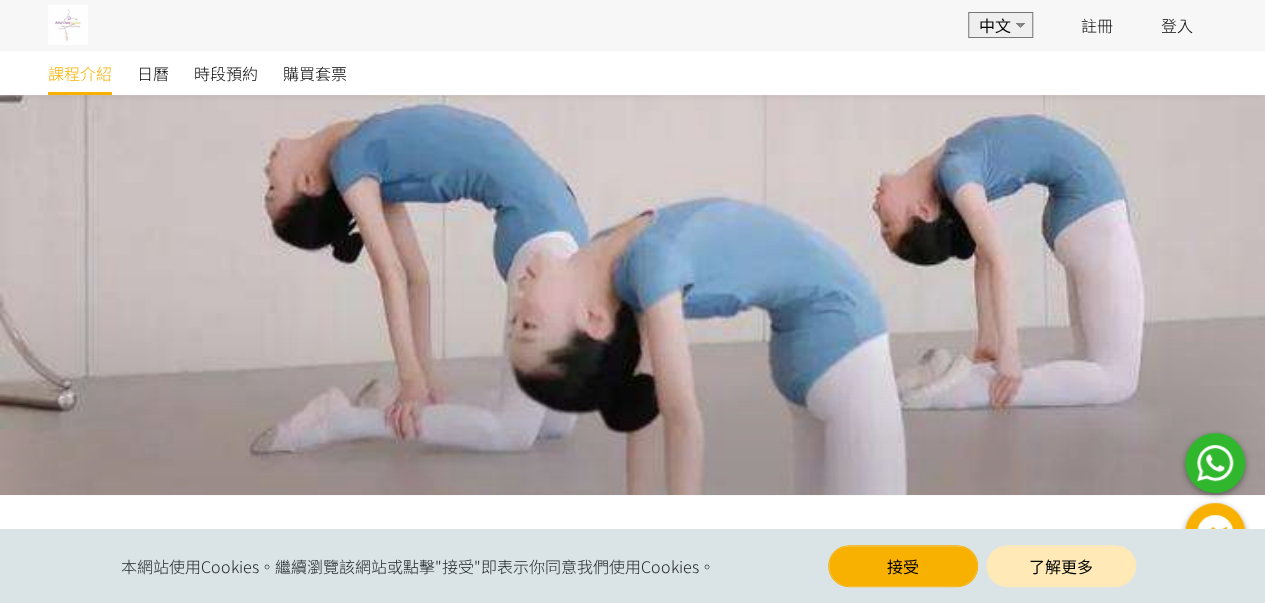 click on "課程介紹" at bounding box center [80, 73] 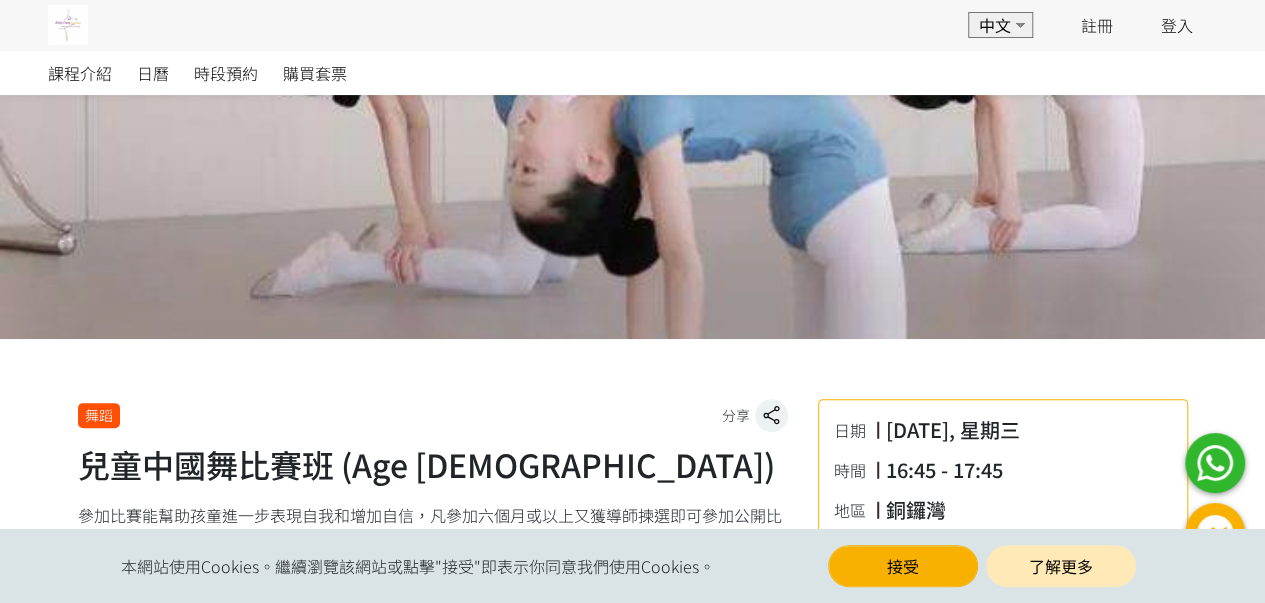 scroll, scrollTop: 400, scrollLeft: 0, axis: vertical 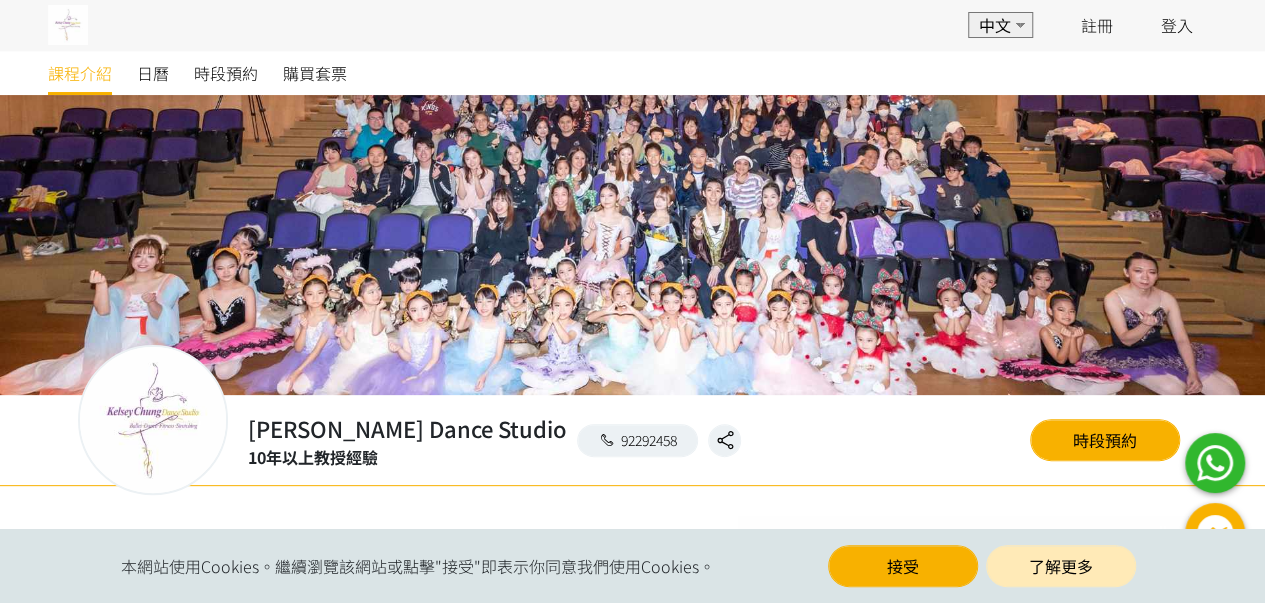 click on "[PERSON_NAME] Dance Studio" at bounding box center (407, 428) 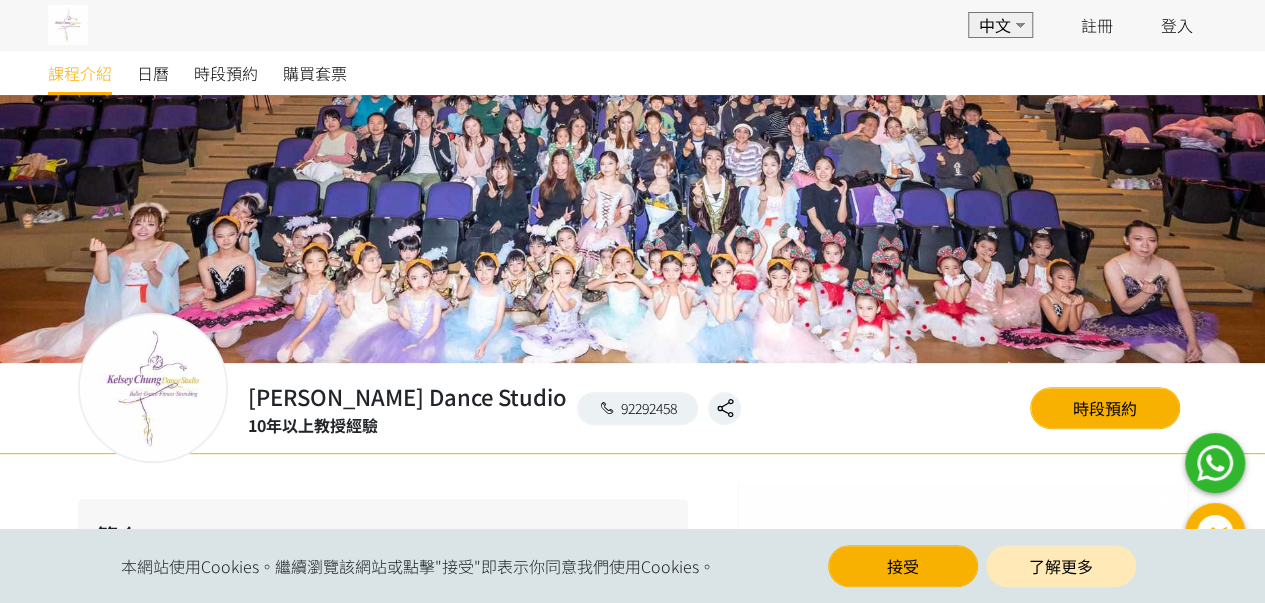 scroll, scrollTop: 0, scrollLeft: 0, axis: both 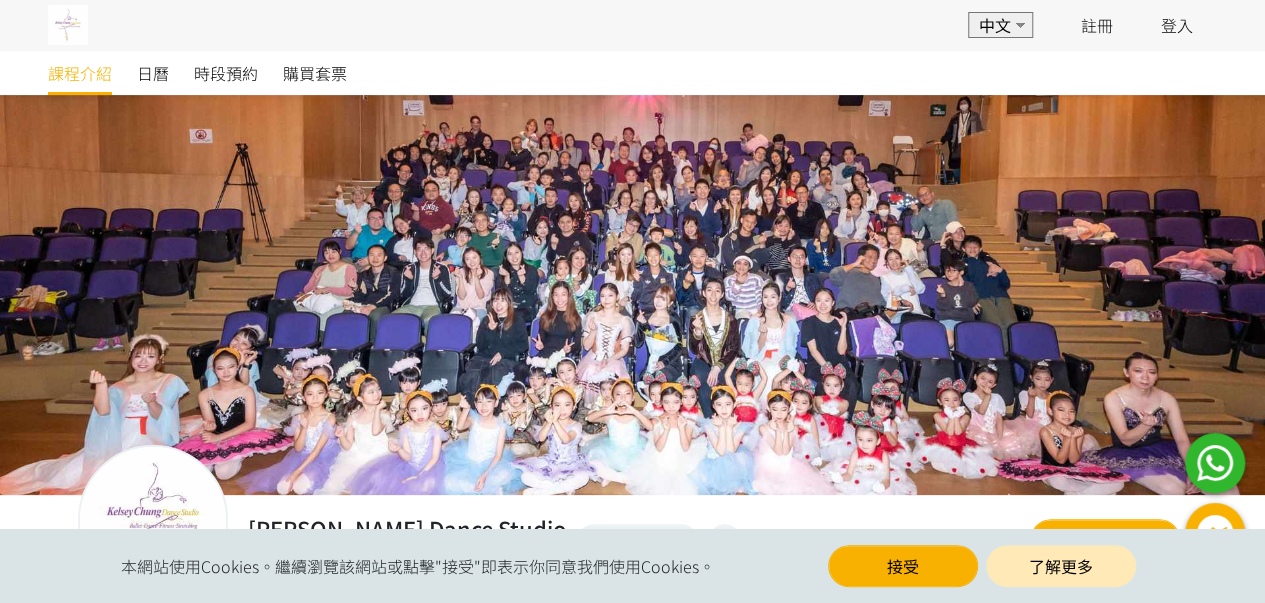 click at bounding box center [68, 25] 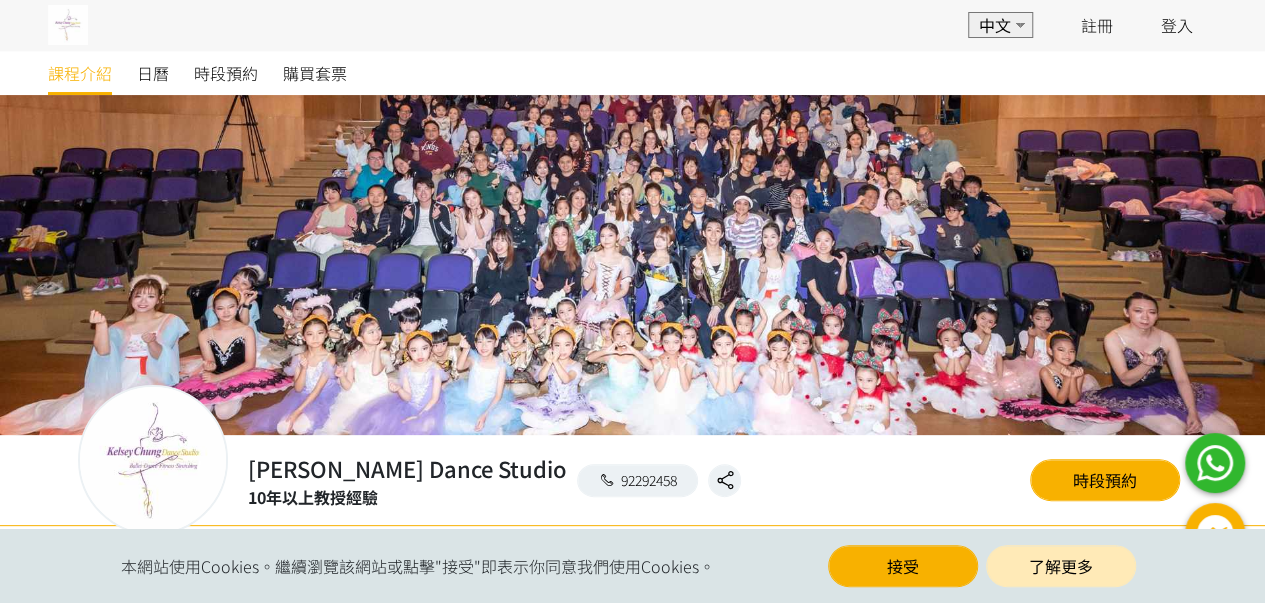 scroll, scrollTop: 0, scrollLeft: 0, axis: both 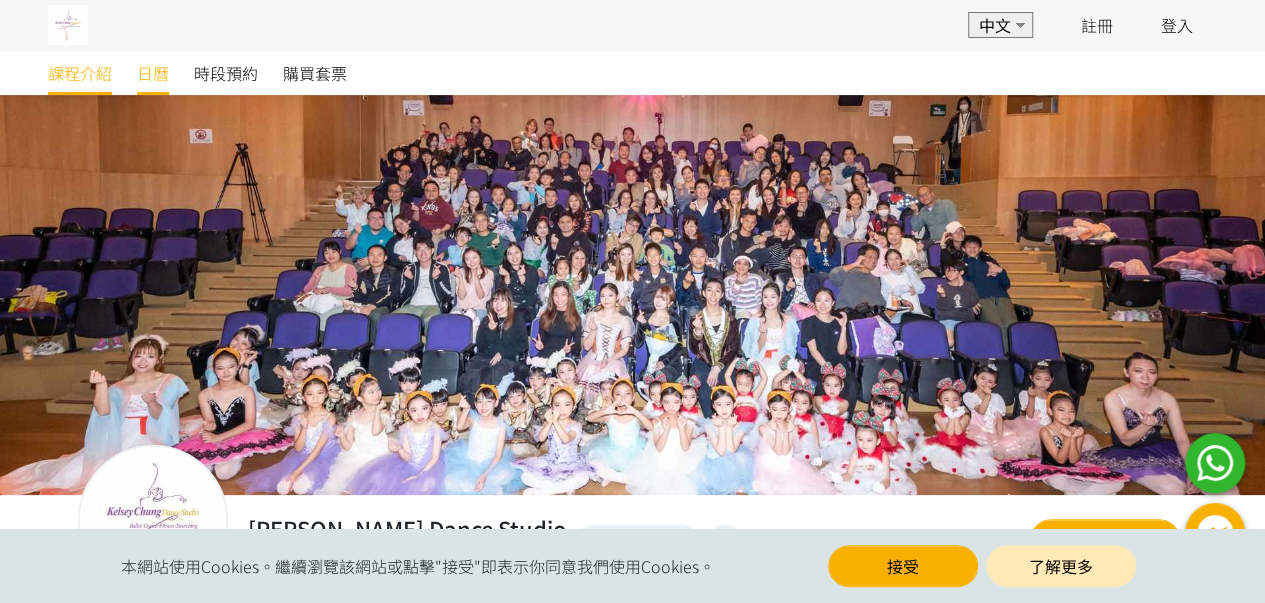 click on "日曆" at bounding box center (153, 73) 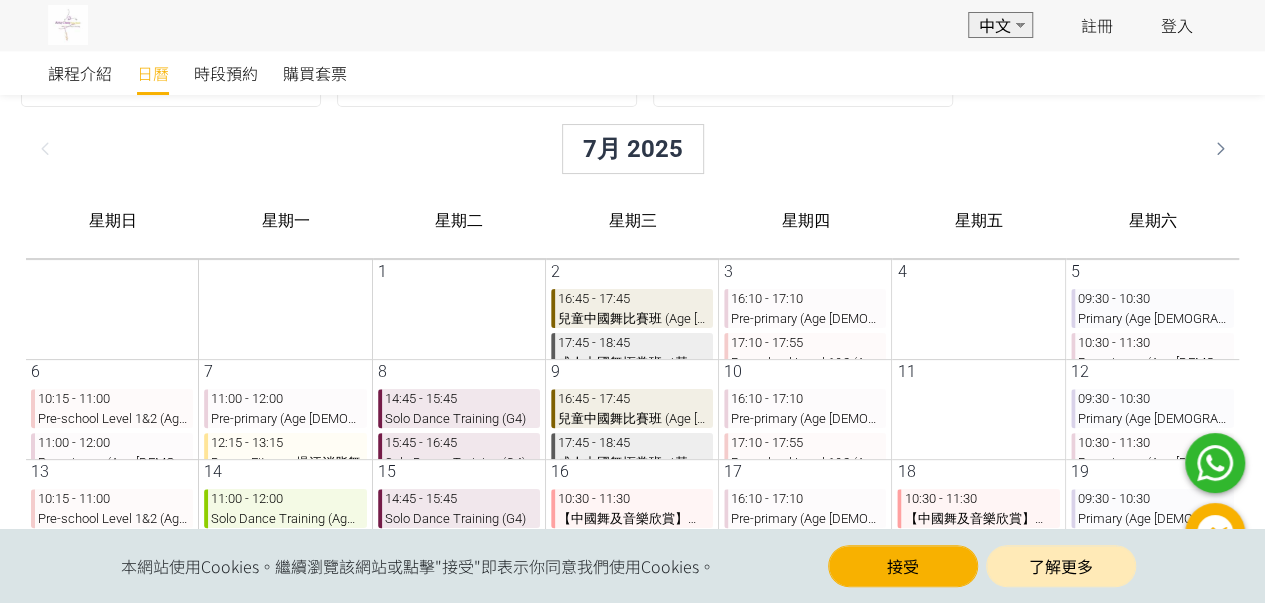 scroll, scrollTop: 200, scrollLeft: 0, axis: vertical 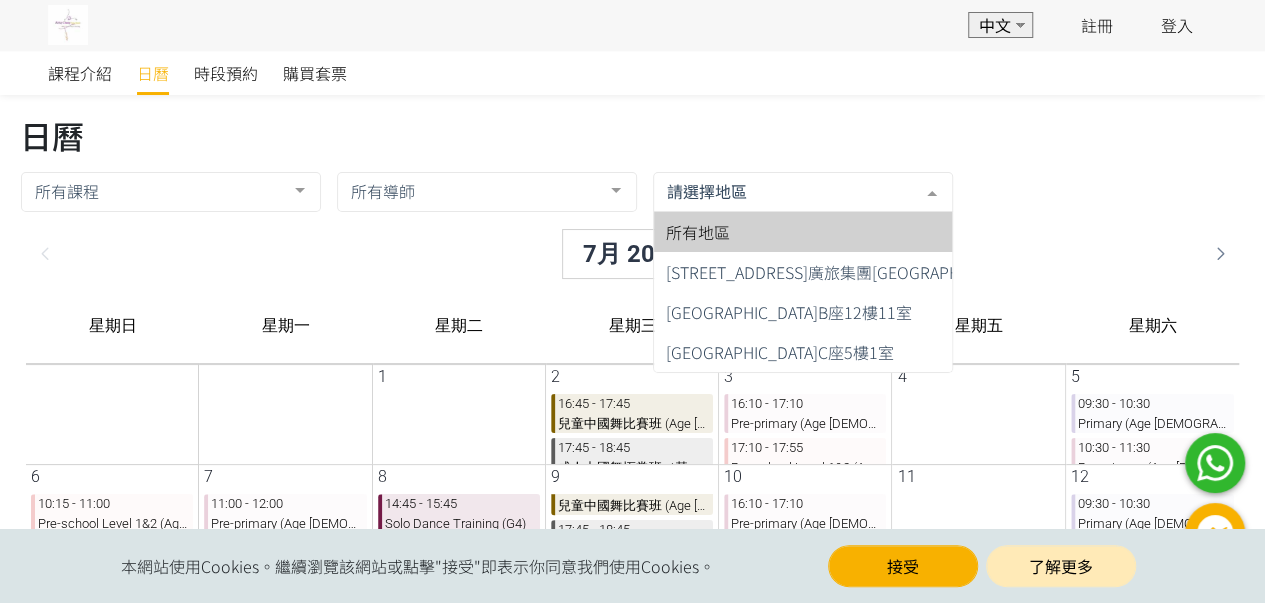 click at bounding box center (787, 192) 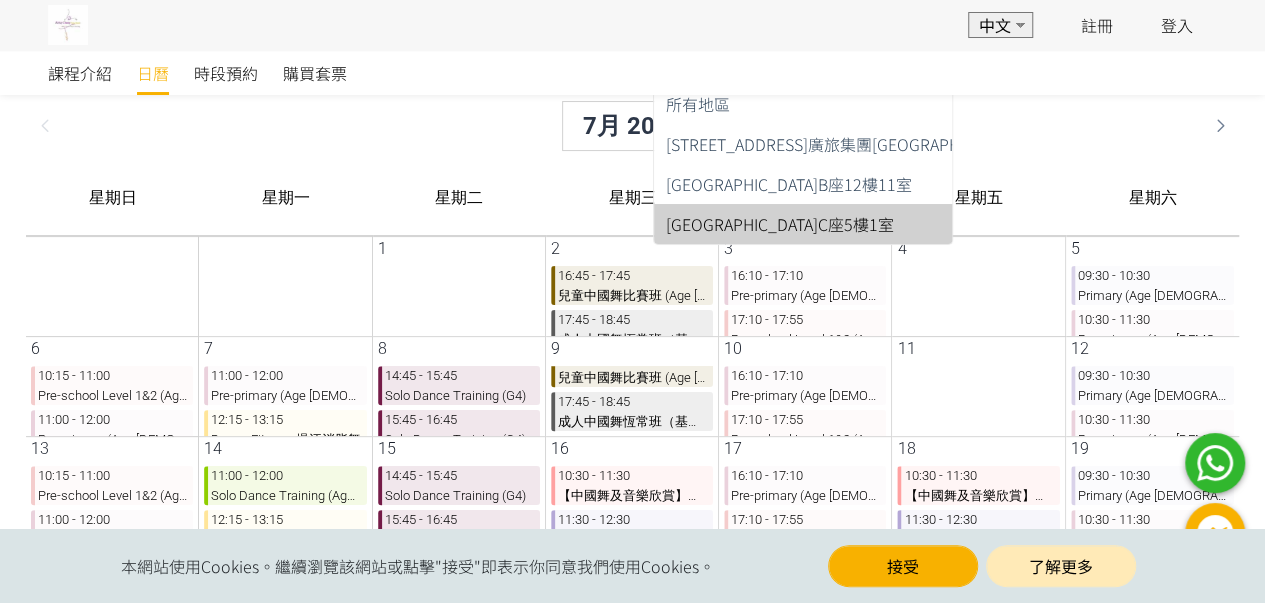 scroll, scrollTop: 200, scrollLeft: 0, axis: vertical 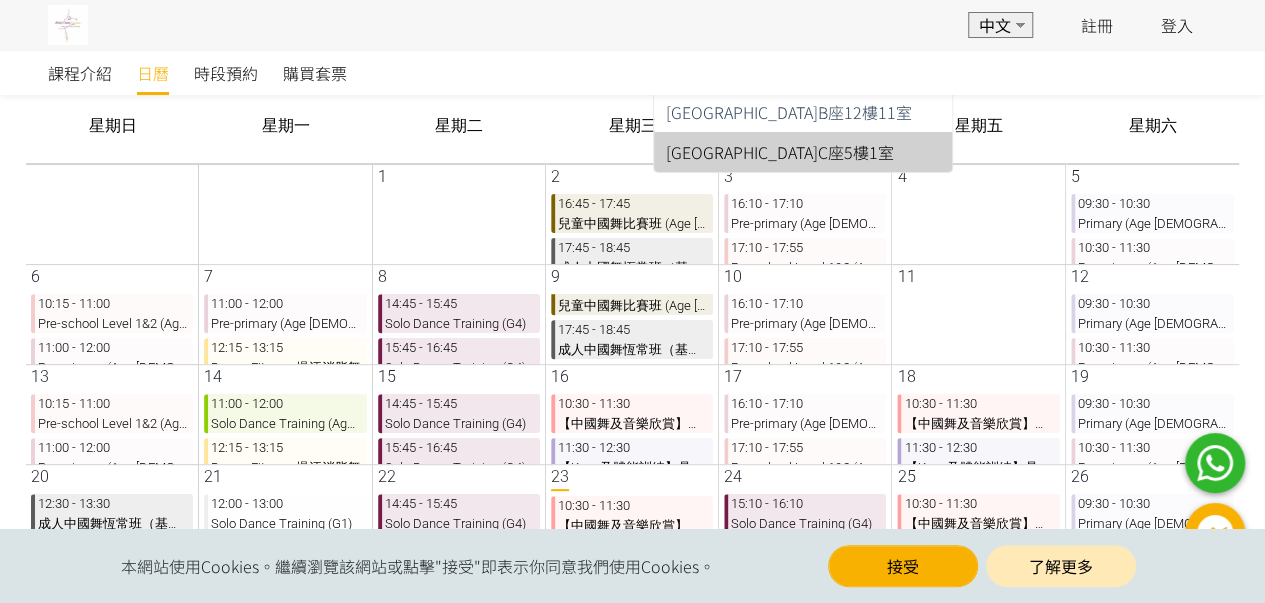 click on "30" at bounding box center (269, 214) 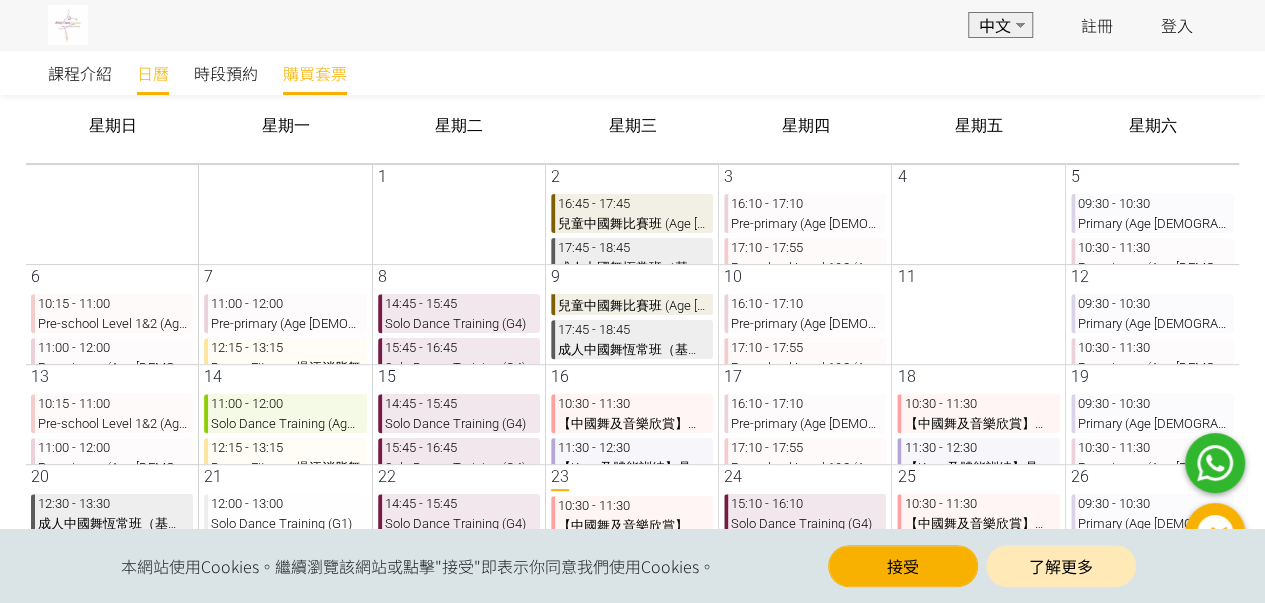 click on "購買套票" at bounding box center (315, 73) 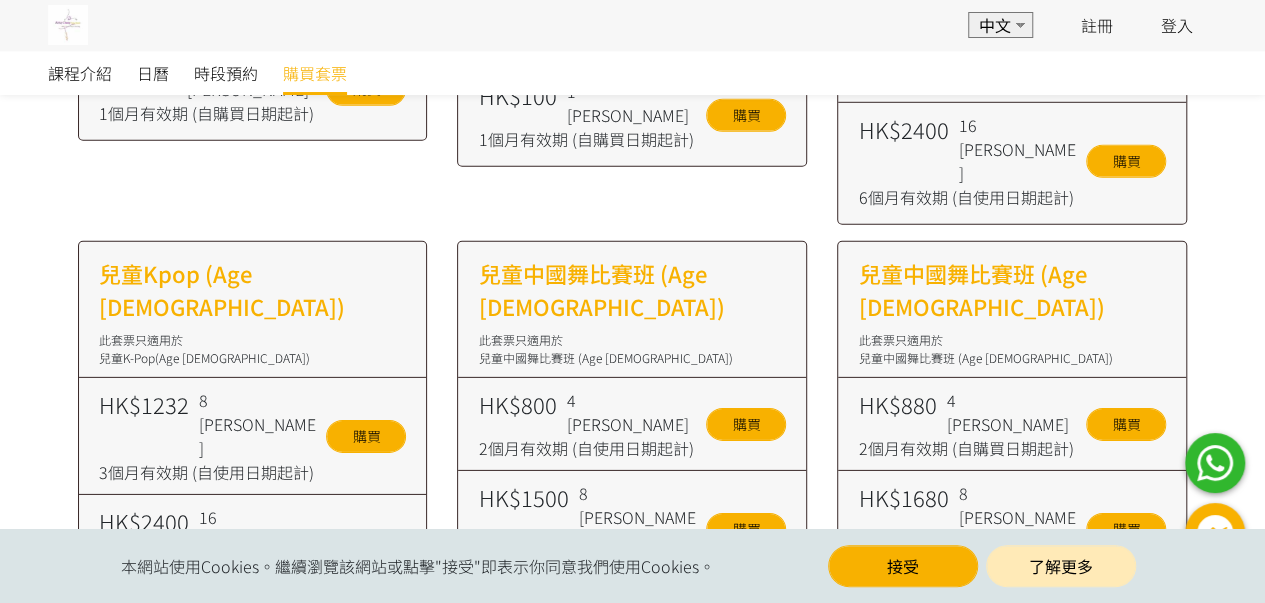 scroll, scrollTop: 2966, scrollLeft: 0, axis: vertical 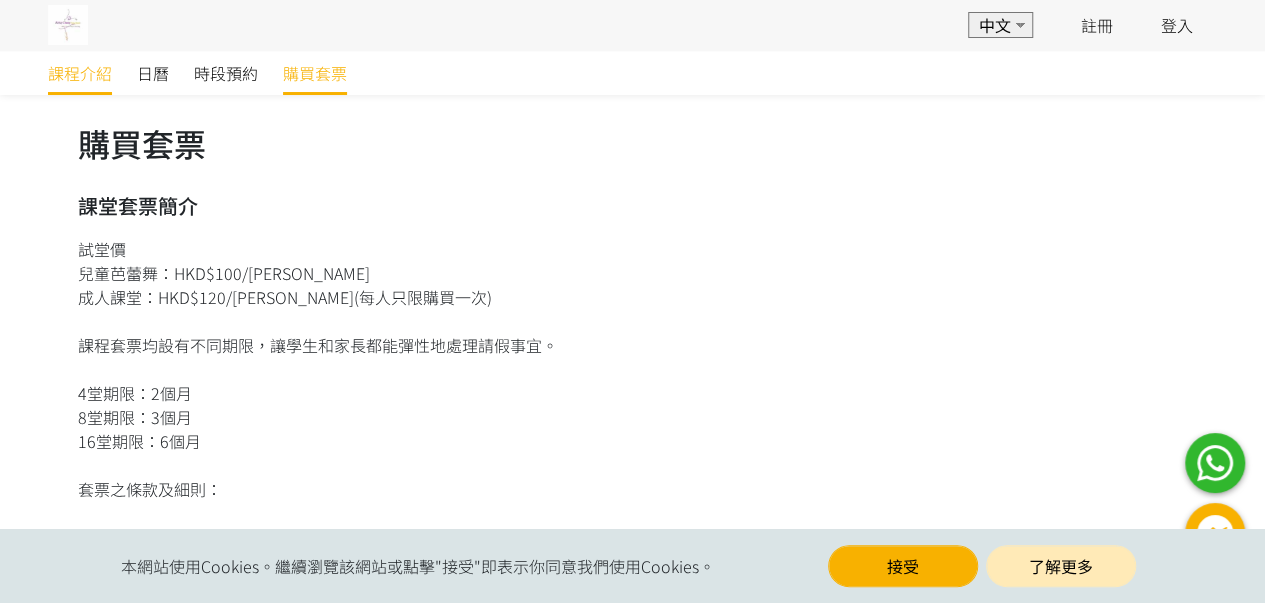 click on "課程介紹" at bounding box center [80, 73] 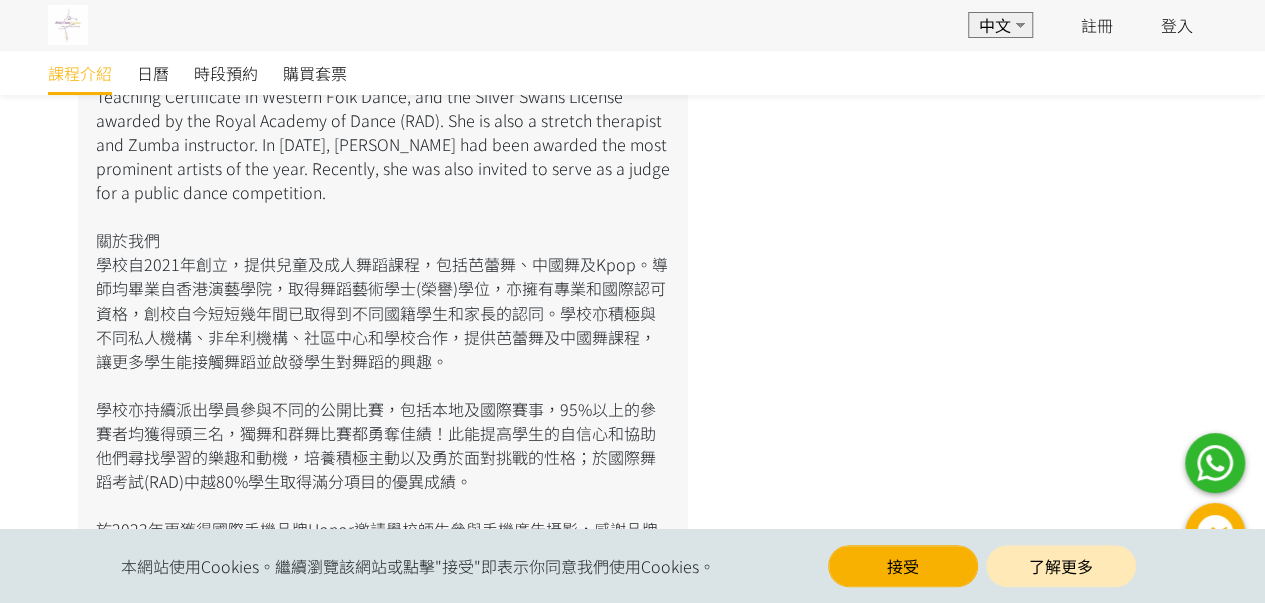 scroll, scrollTop: 1510, scrollLeft: 0, axis: vertical 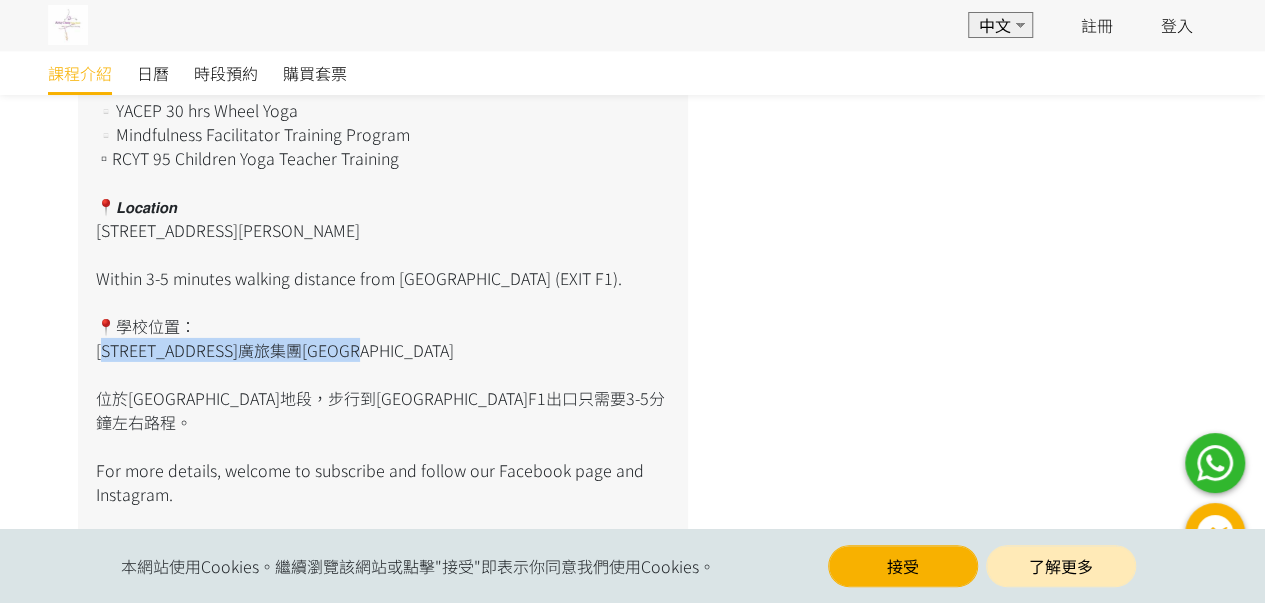 drag, startPoint x: 98, startPoint y: 323, endPoint x: 472, endPoint y: 323, distance: 374 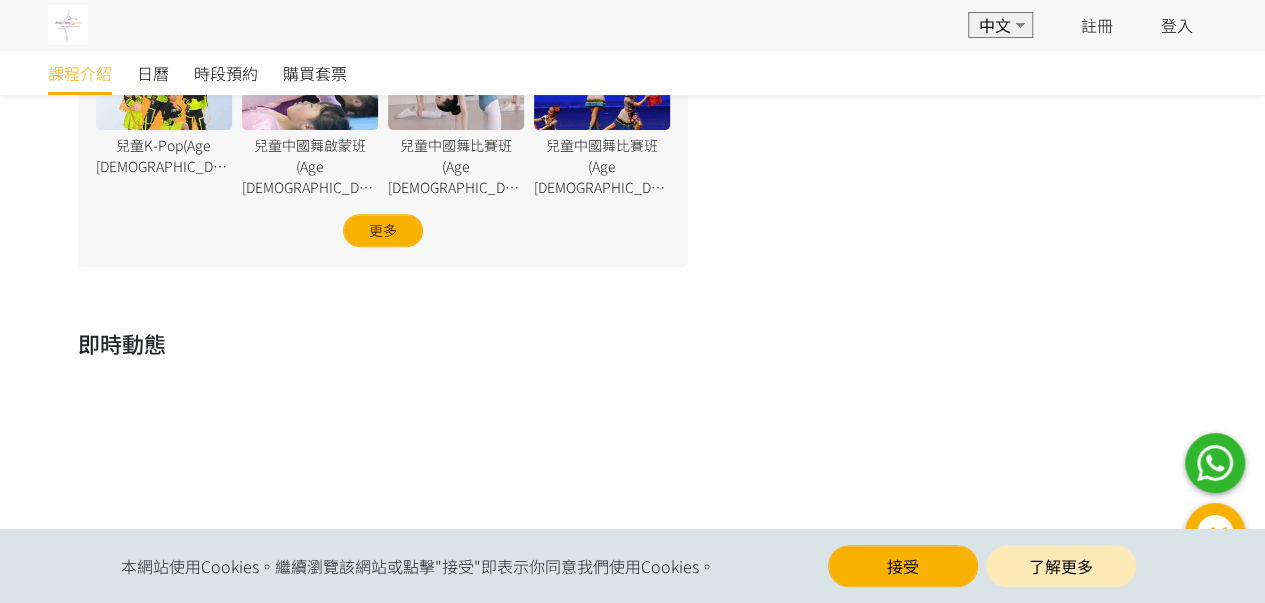 scroll, scrollTop: 4186, scrollLeft: 0, axis: vertical 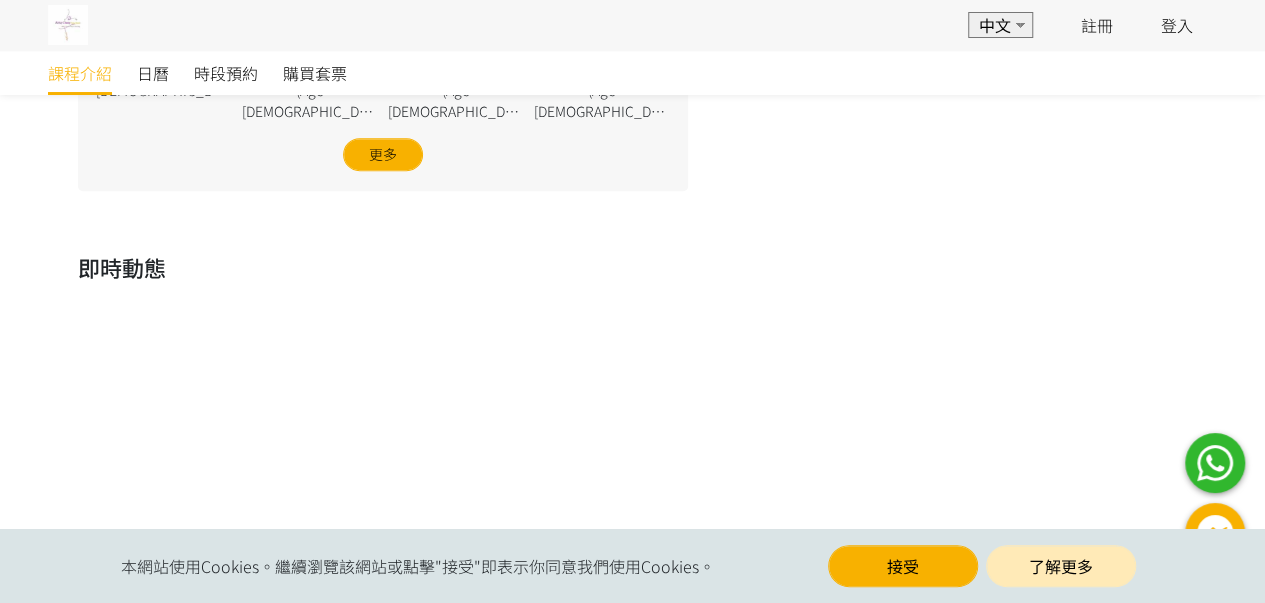 click on "追蹤" at bounding box center (633, 468) 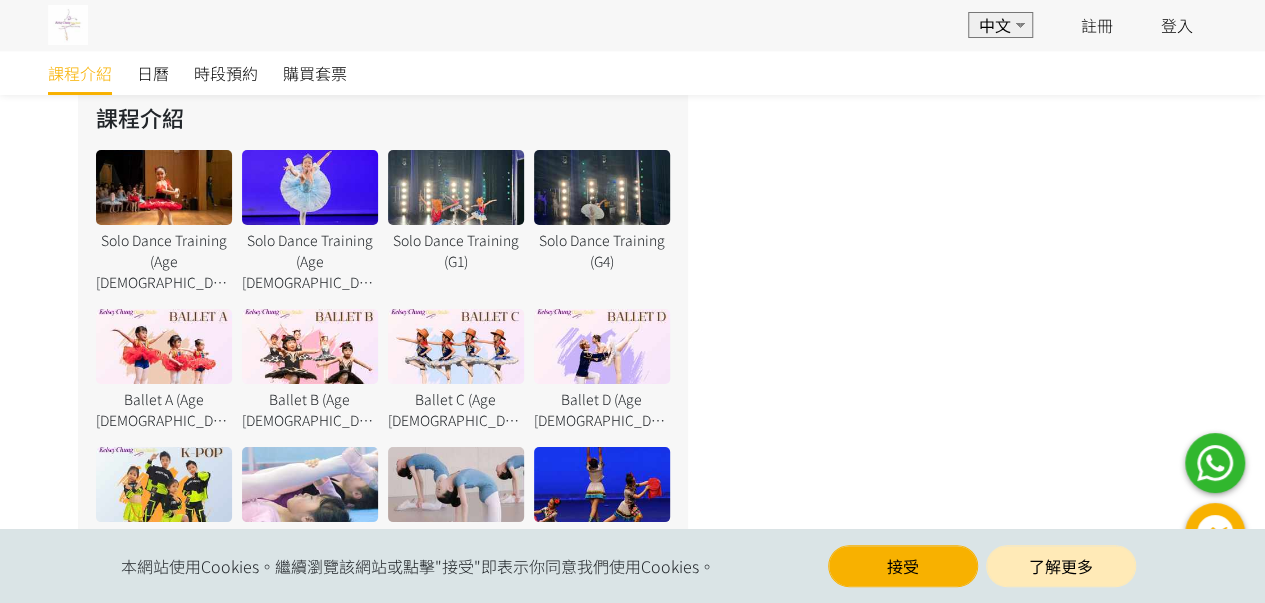 scroll, scrollTop: 3786, scrollLeft: 0, axis: vertical 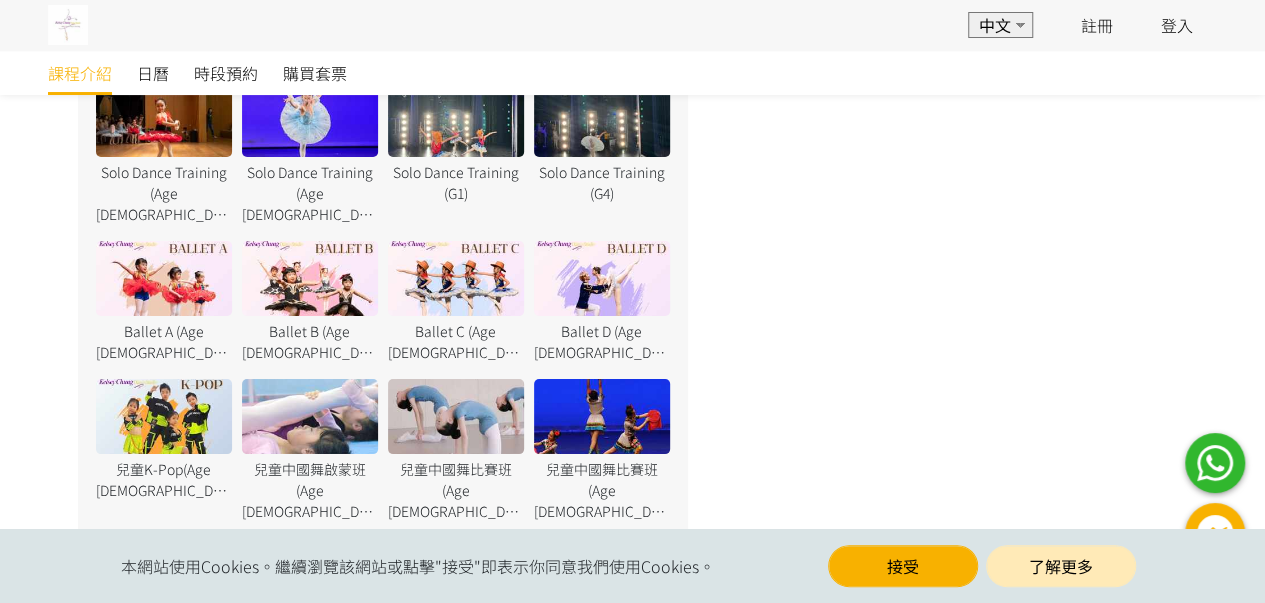 click on "更多" at bounding box center (383, 554) 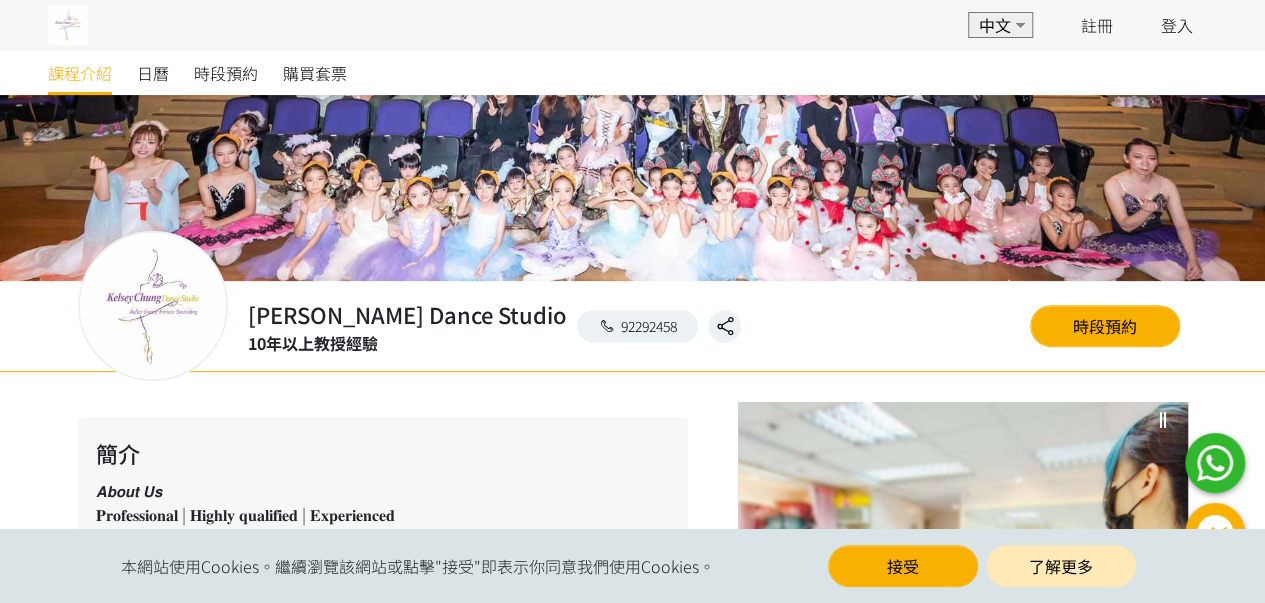 scroll, scrollTop: 0, scrollLeft: 0, axis: both 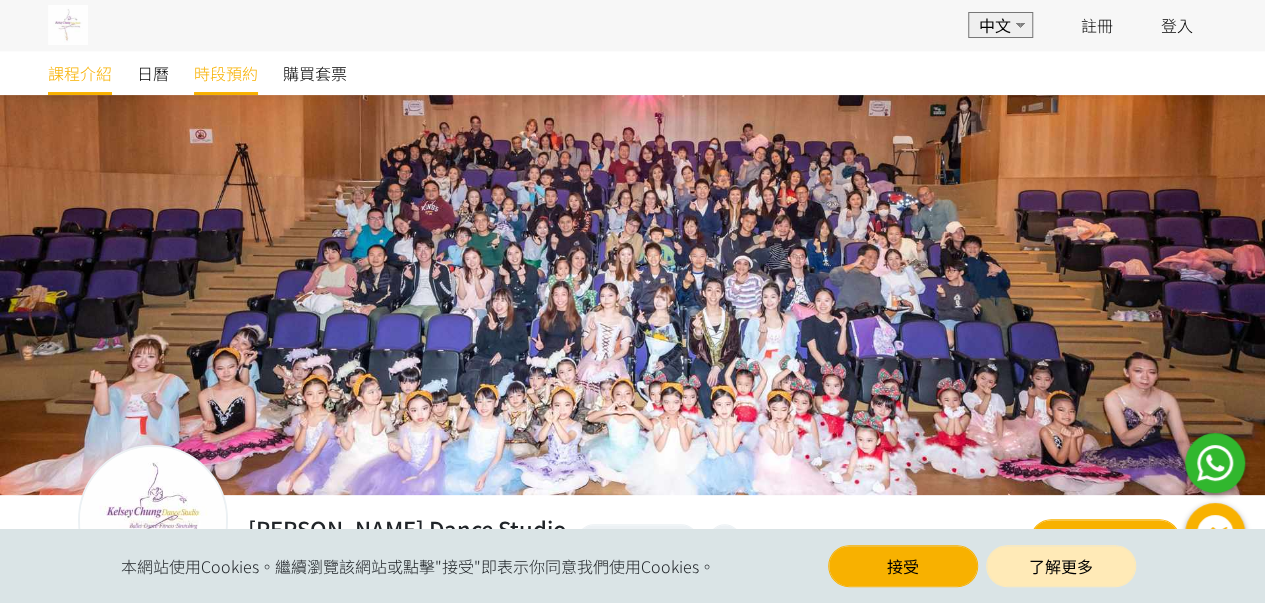 click on "時段預約" at bounding box center [226, 73] 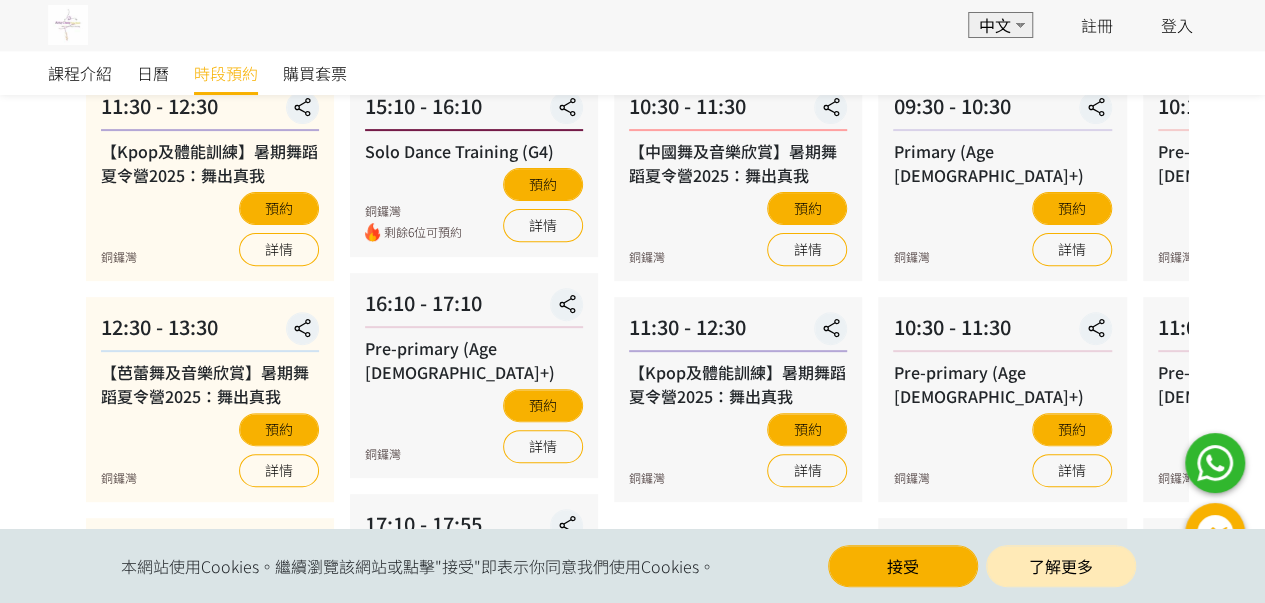 scroll, scrollTop: 0, scrollLeft: 0, axis: both 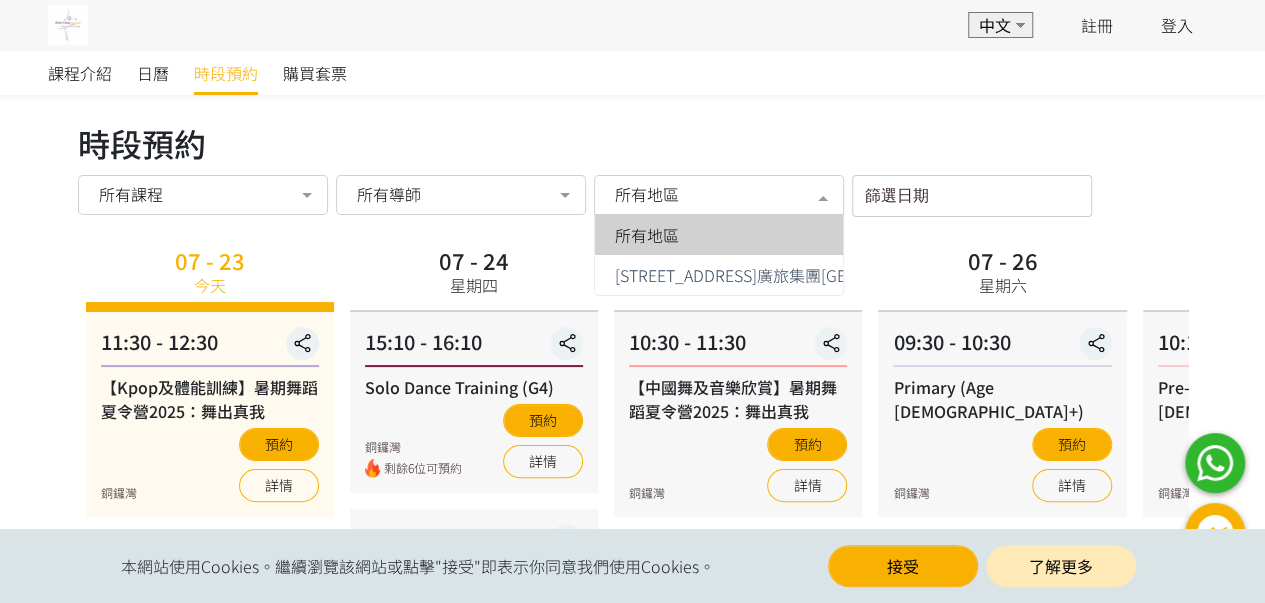click on "所有地區" at bounding box center [647, 194] 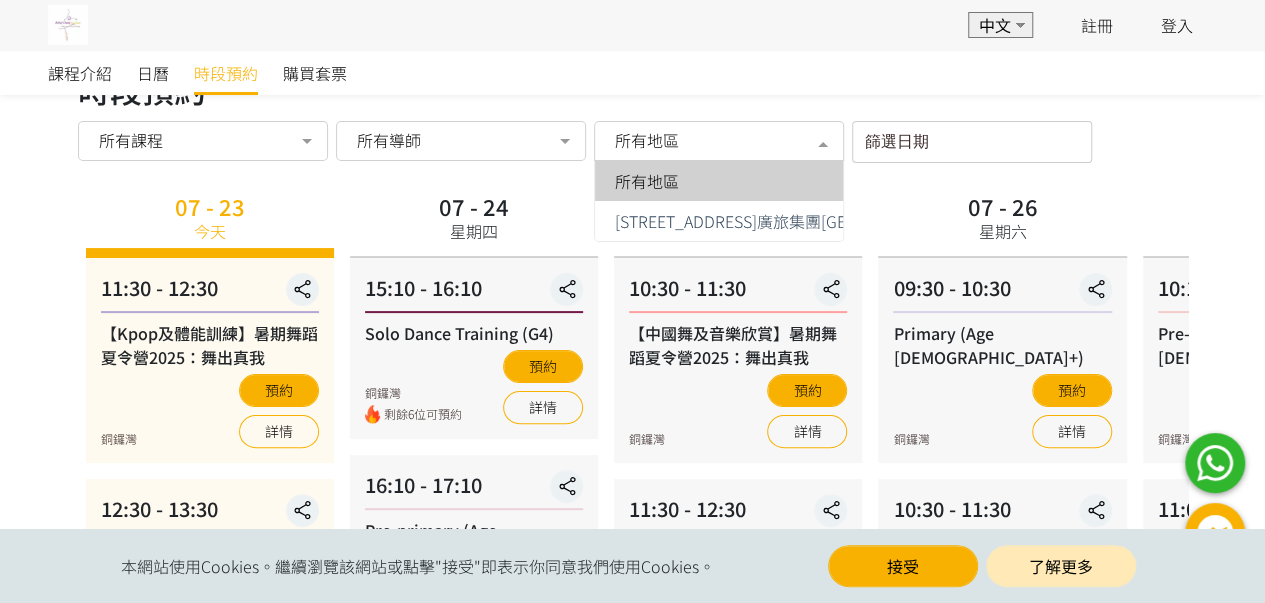 scroll, scrollTop: 0, scrollLeft: 0, axis: both 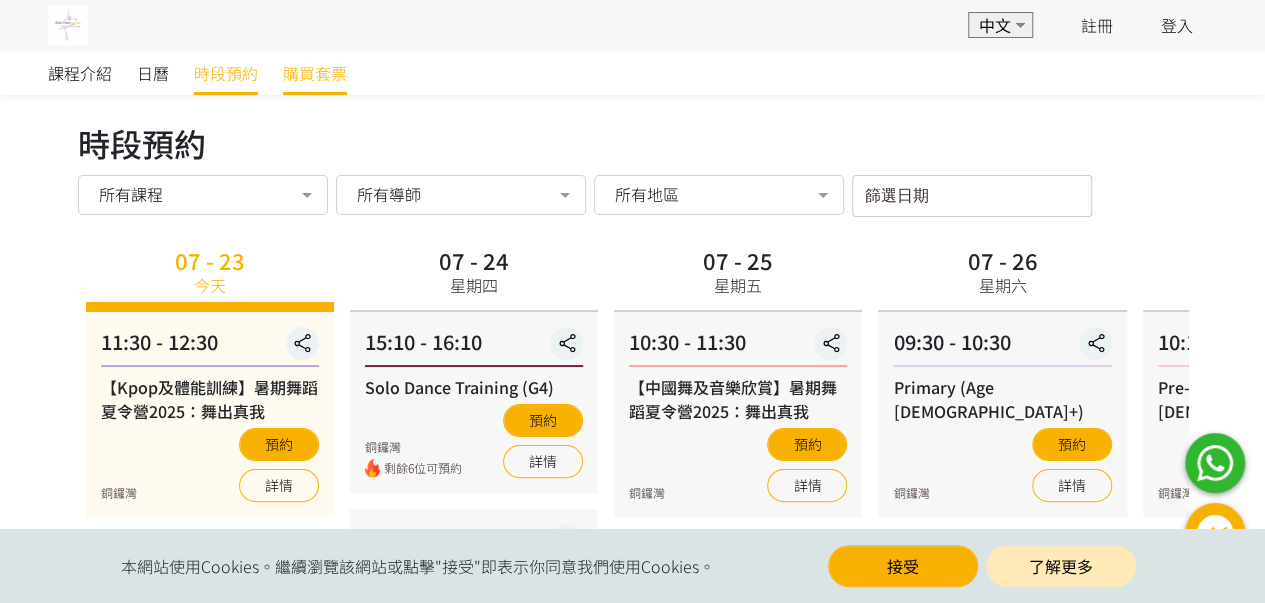click on "購買套票" at bounding box center [315, 73] 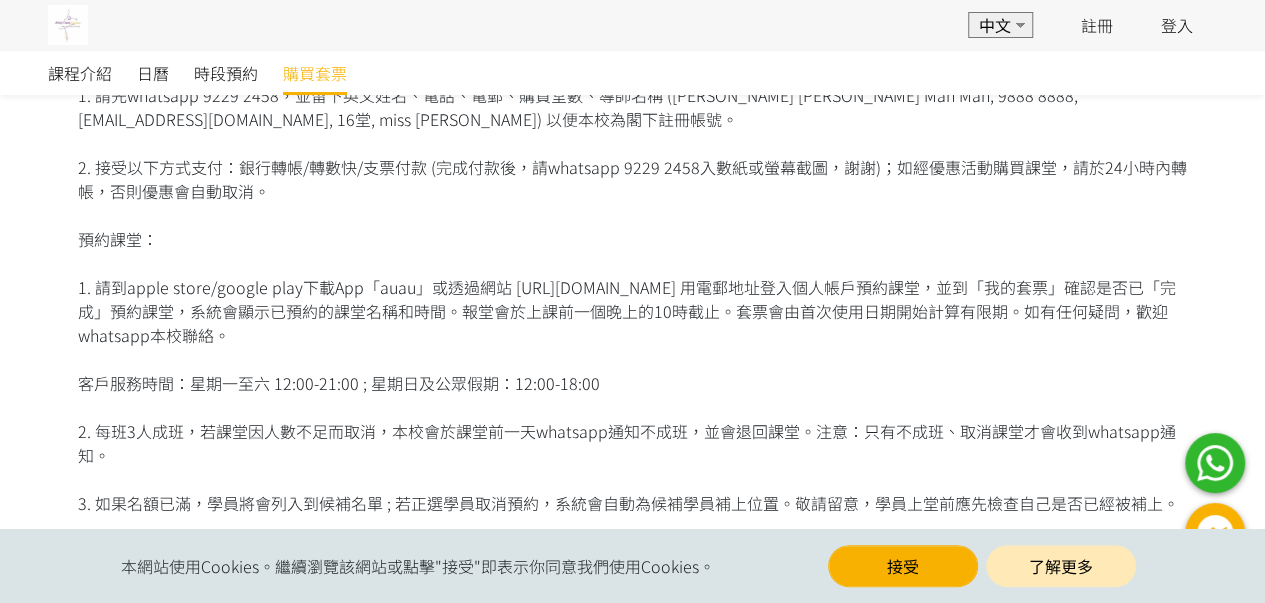 scroll, scrollTop: 0, scrollLeft: 0, axis: both 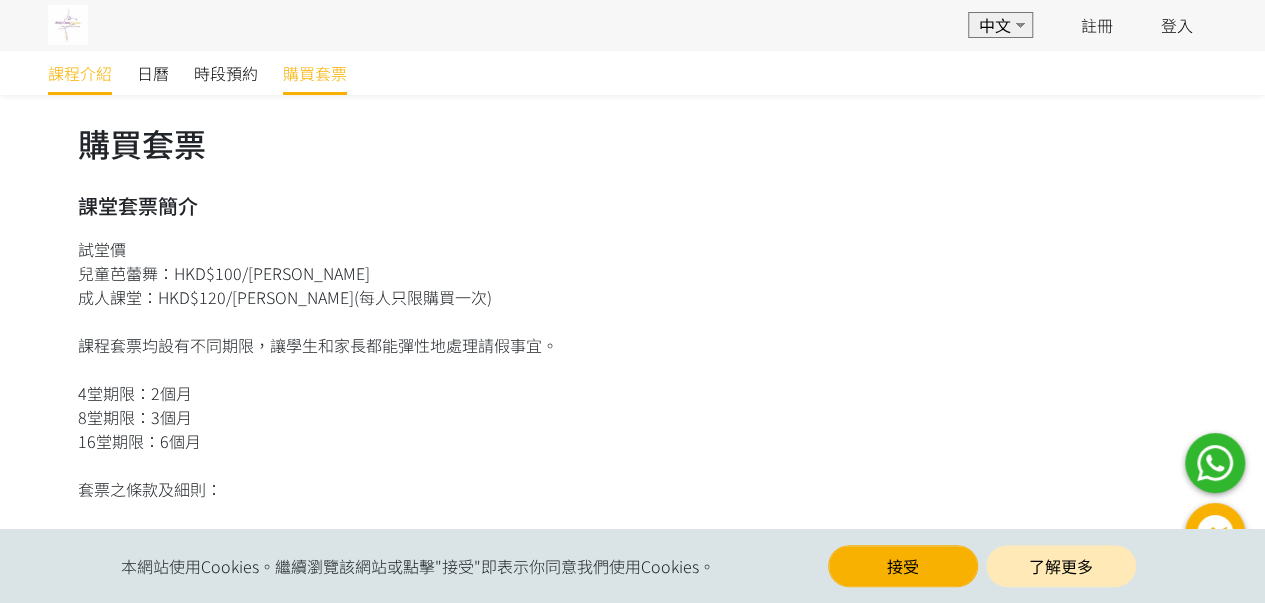 click on "課程介紹" at bounding box center (80, 73) 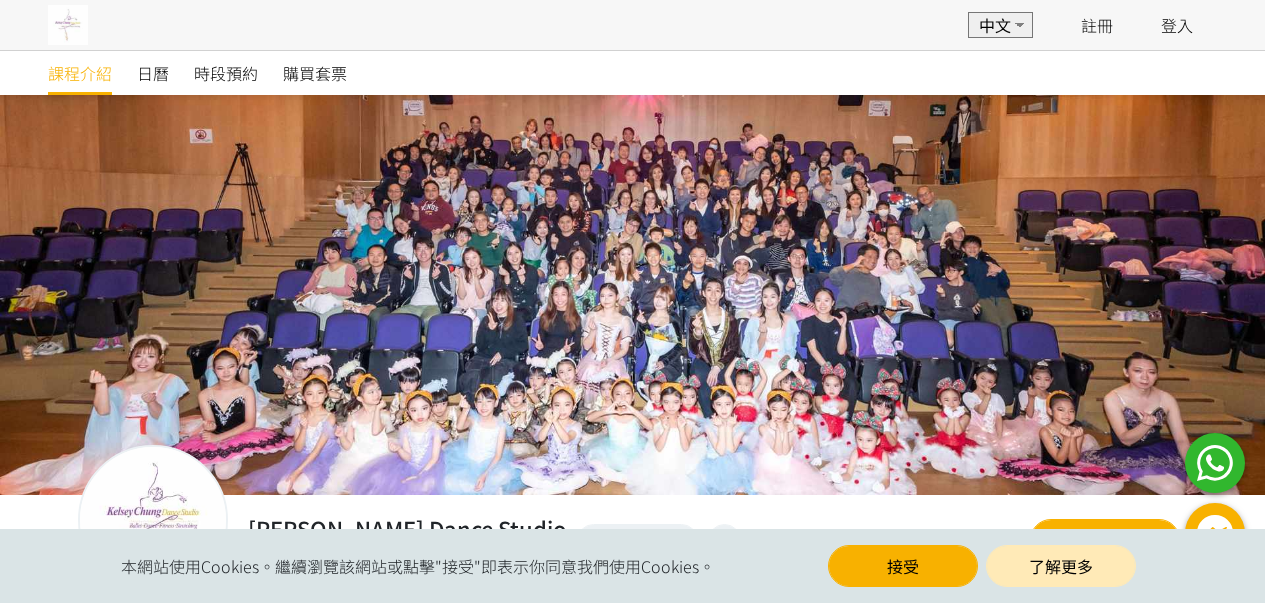 click on "日曆" at bounding box center (153, 73) 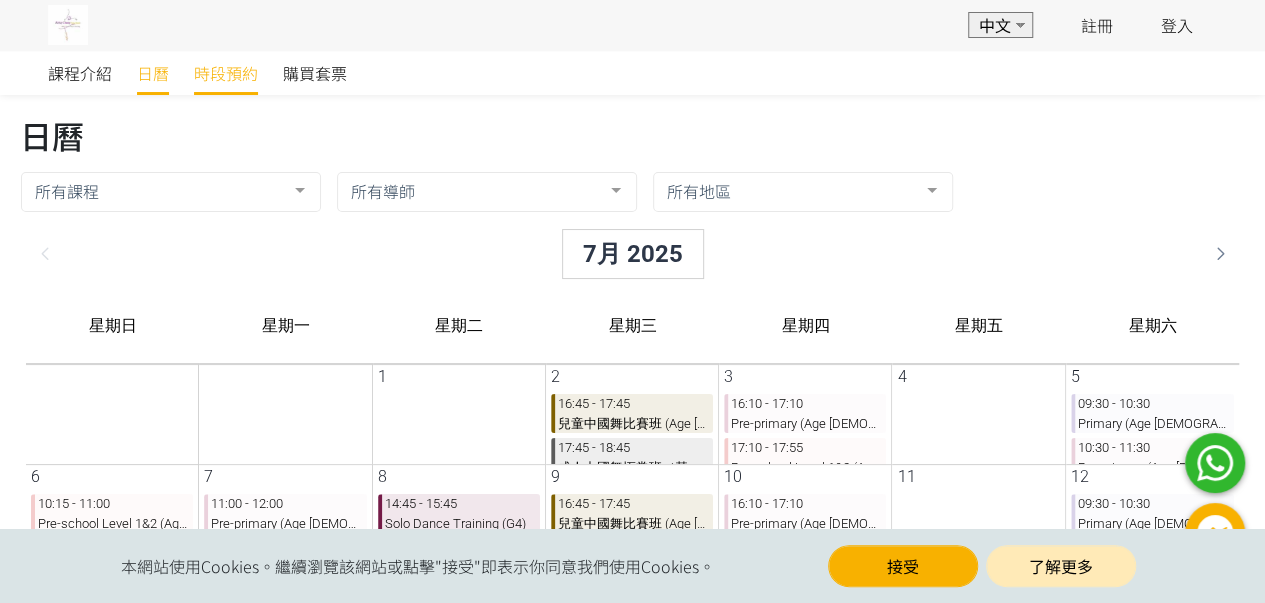 scroll, scrollTop: 0, scrollLeft: 0, axis: both 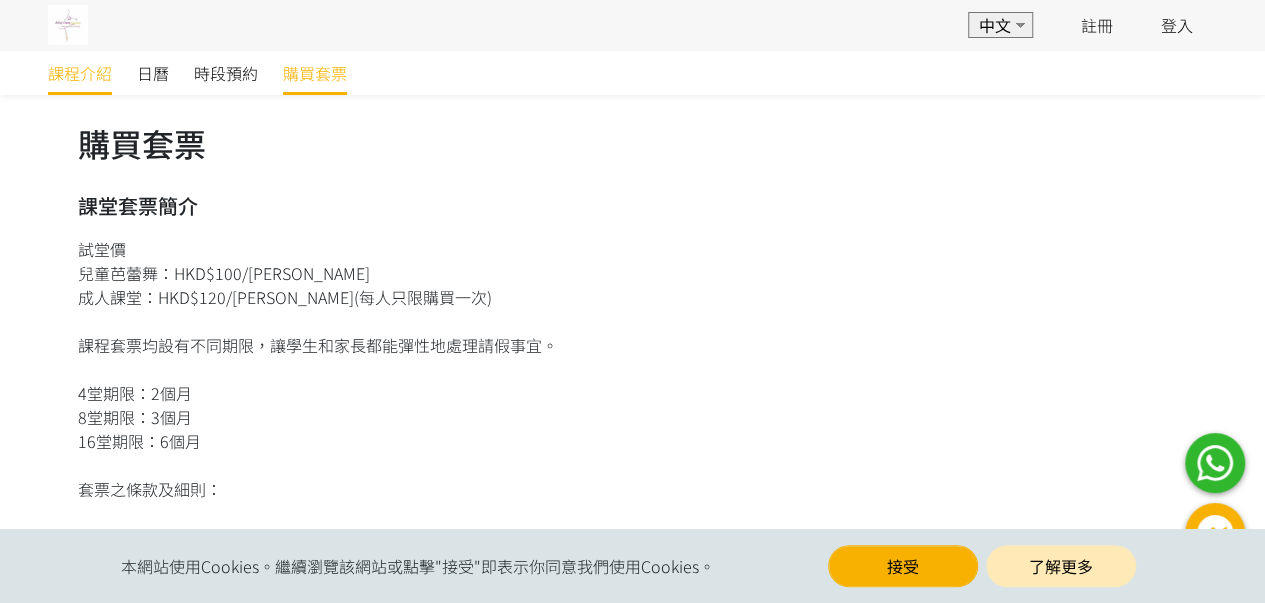 click on "課程介紹" at bounding box center (80, 73) 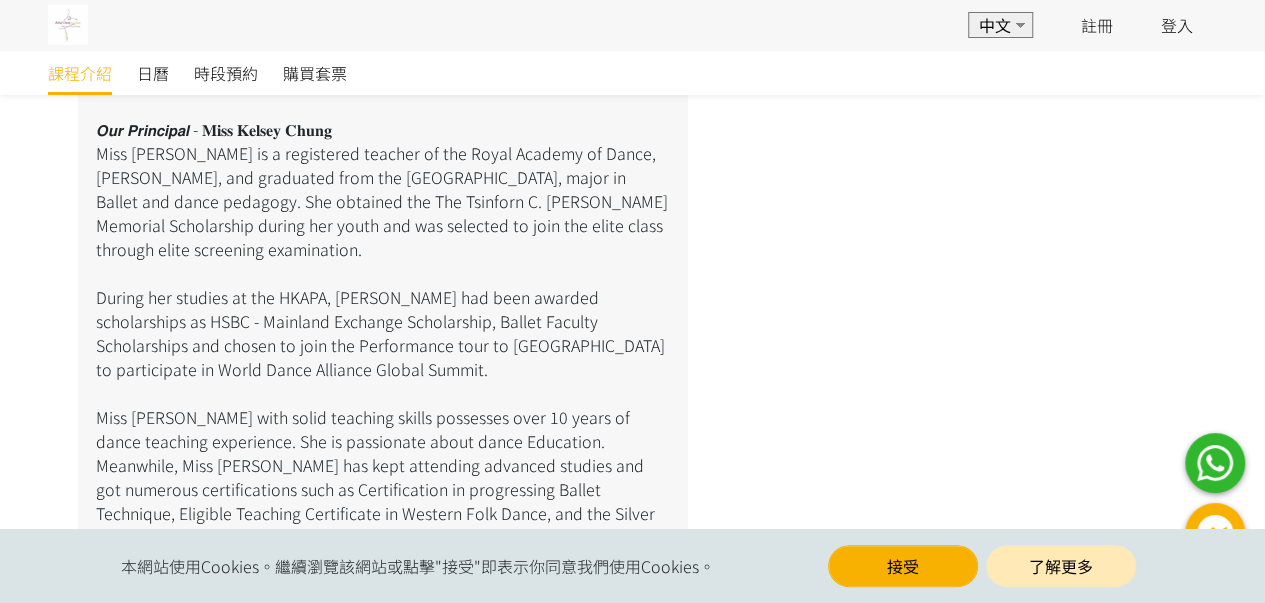 scroll, scrollTop: 1200, scrollLeft: 0, axis: vertical 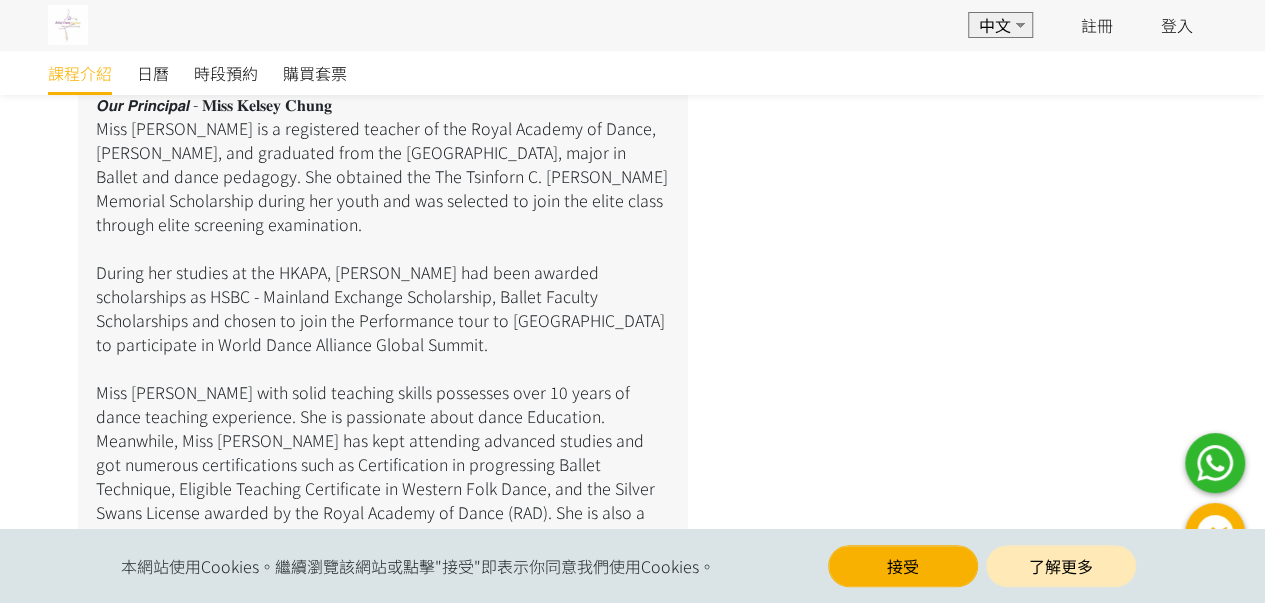 drag, startPoint x: 710, startPoint y: 367, endPoint x: 646, endPoint y: 353, distance: 65.51336 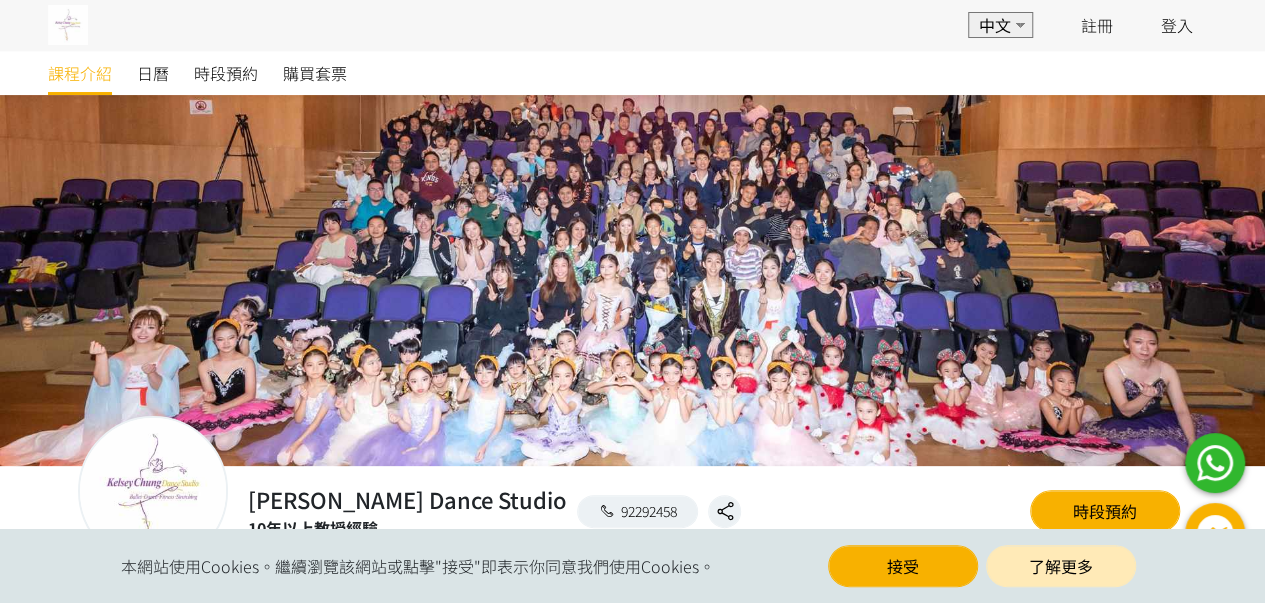 scroll, scrollTop: 0, scrollLeft: 0, axis: both 